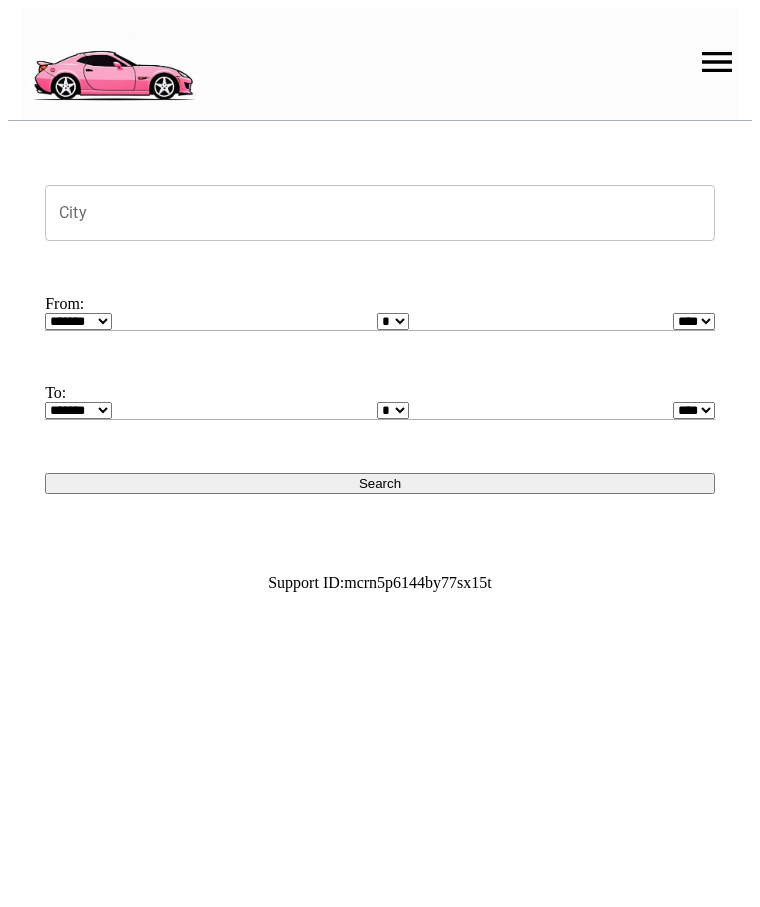 scroll, scrollTop: 0, scrollLeft: 0, axis: both 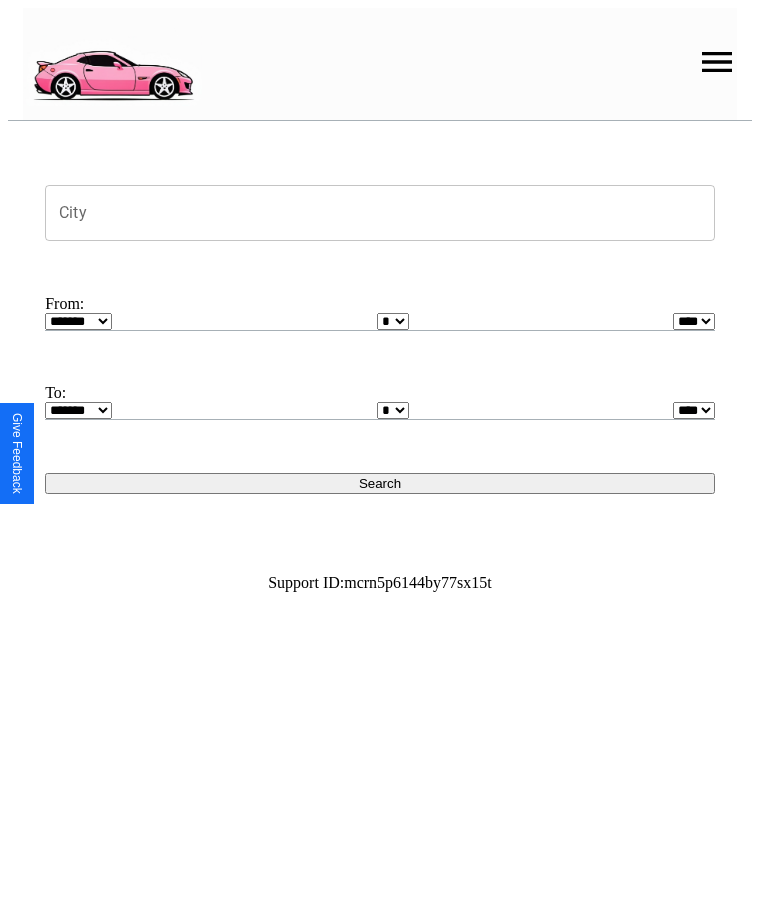 click on "City" at bounding box center [380, 213] 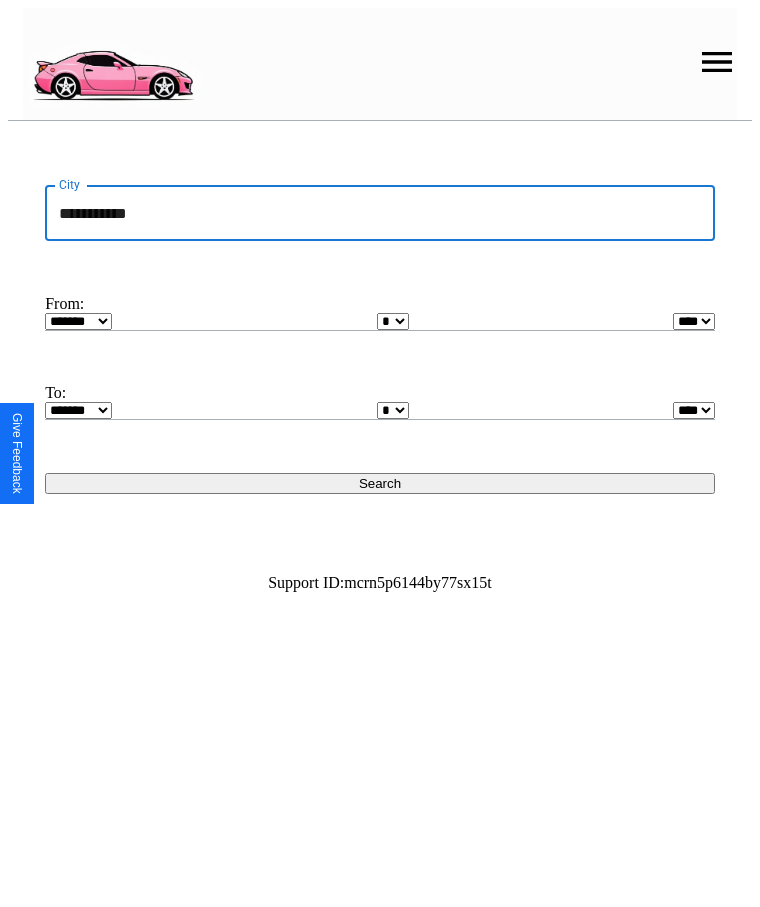 type on "**********" 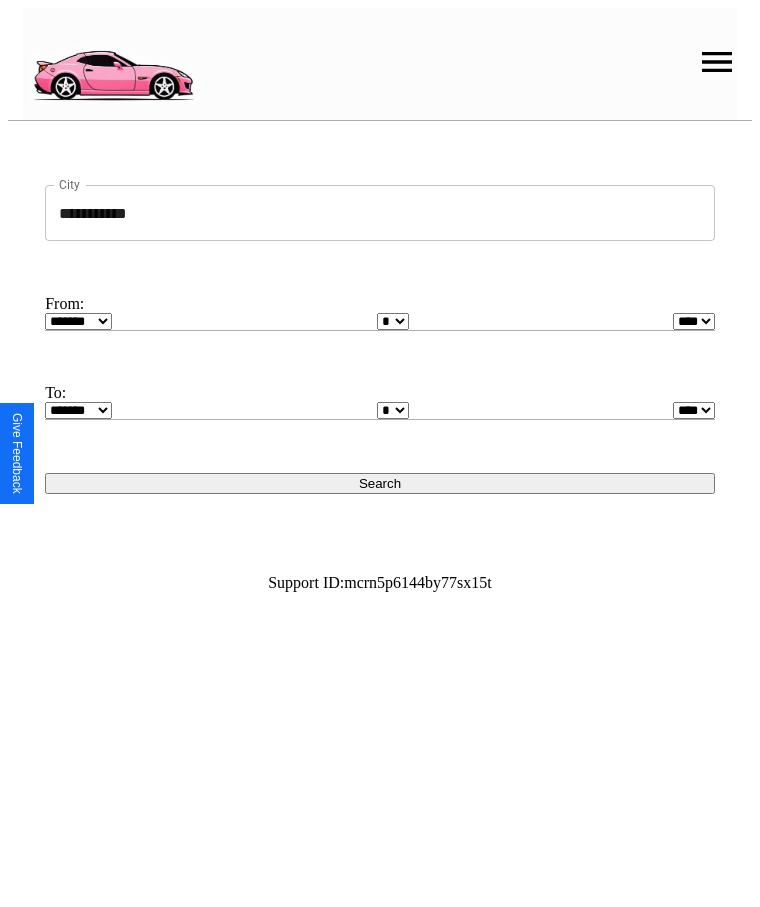 click on "******* ******** ***** ***** *** **** **** ****** ********* ******* ******** ********" at bounding box center [78, 321] 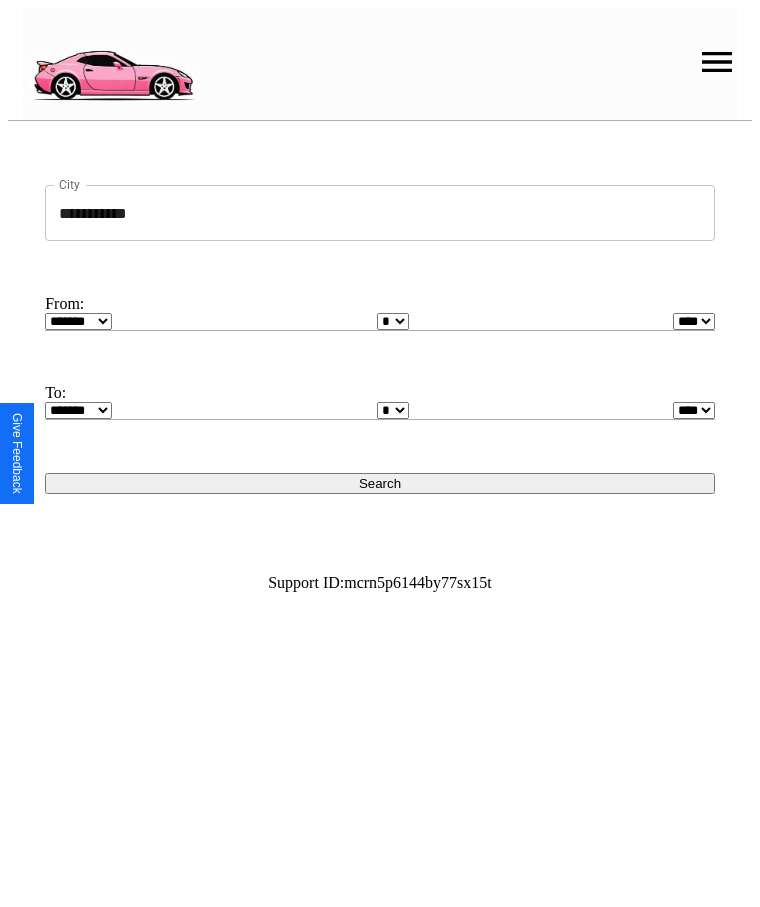 click on "* * * * * * * * * ** ** ** ** ** ** ** ** ** ** ** ** ** ** ** ** ** ** ** ** ** **" at bounding box center (393, 321) 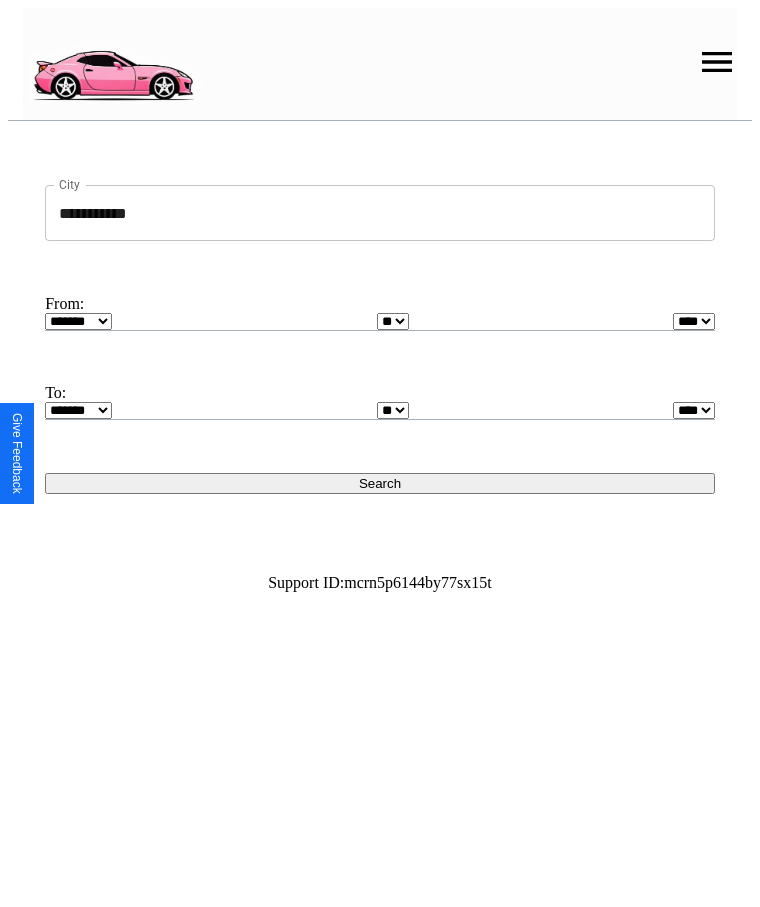 click on "* * * * * * * * * ** ** ** ** ** ** ** ** ** ** ** ** ** ** ** ** ** ** ** ** ** **" at bounding box center [393, 410] 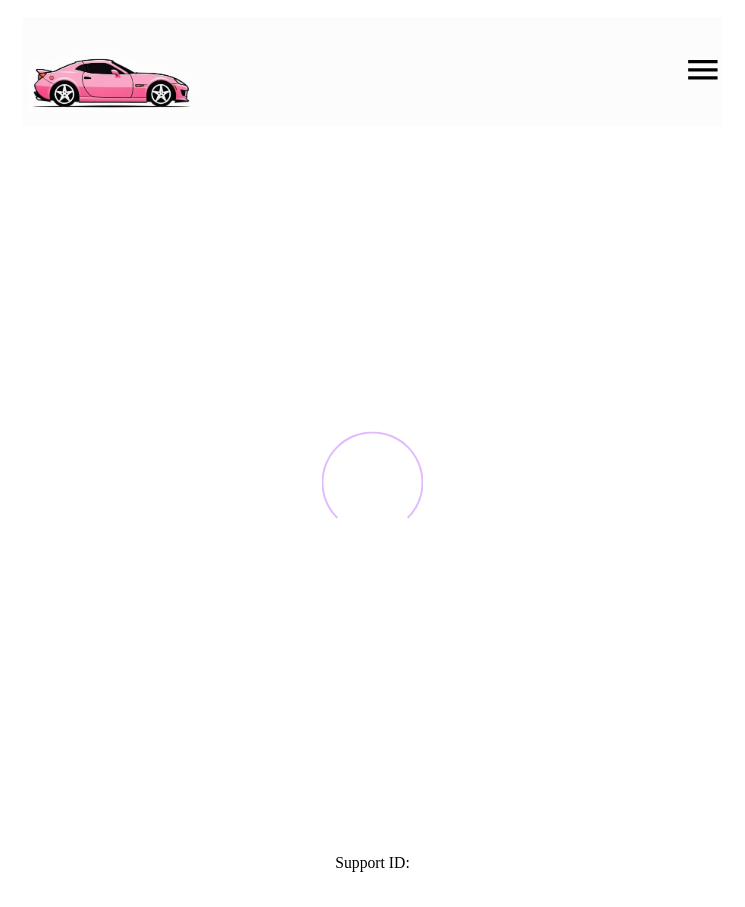 scroll, scrollTop: 0, scrollLeft: 0, axis: both 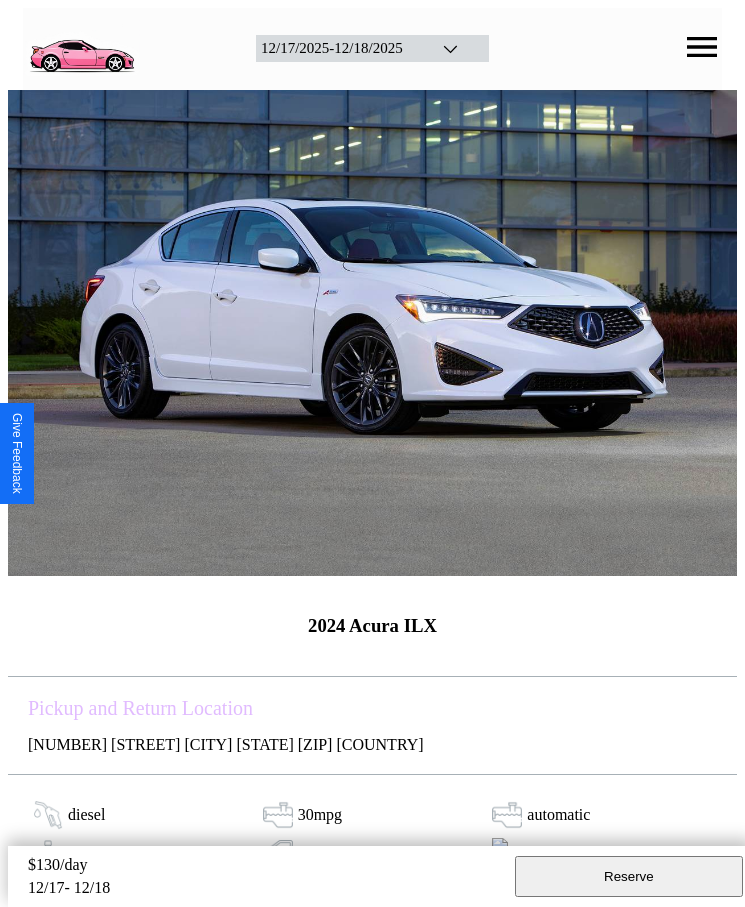 click on "Reserve" at bounding box center [629, 876] 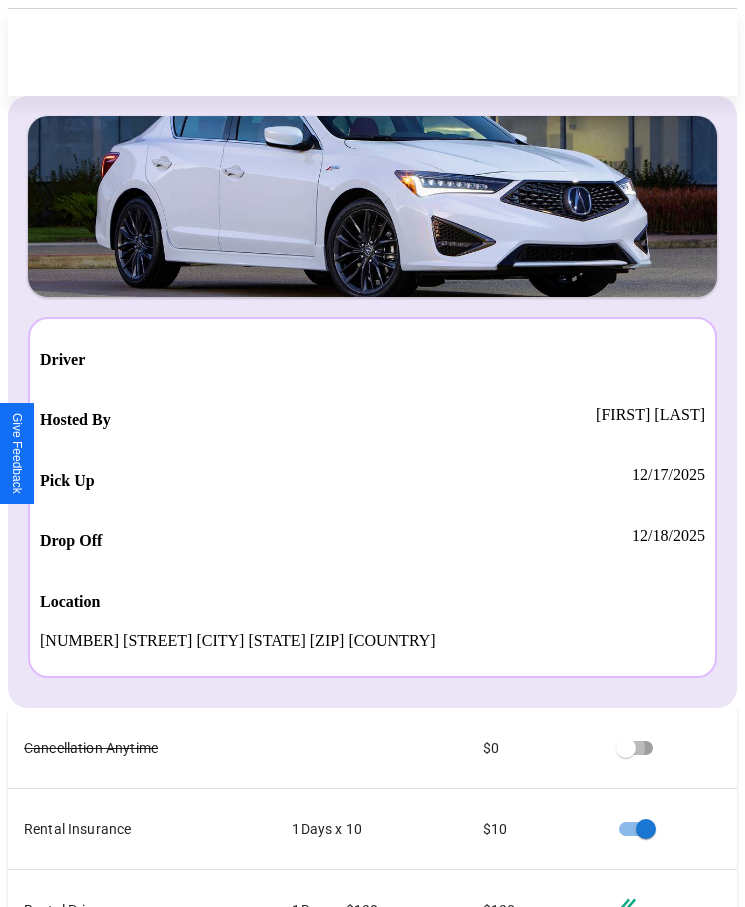 scroll, scrollTop: 13, scrollLeft: 0, axis: vertical 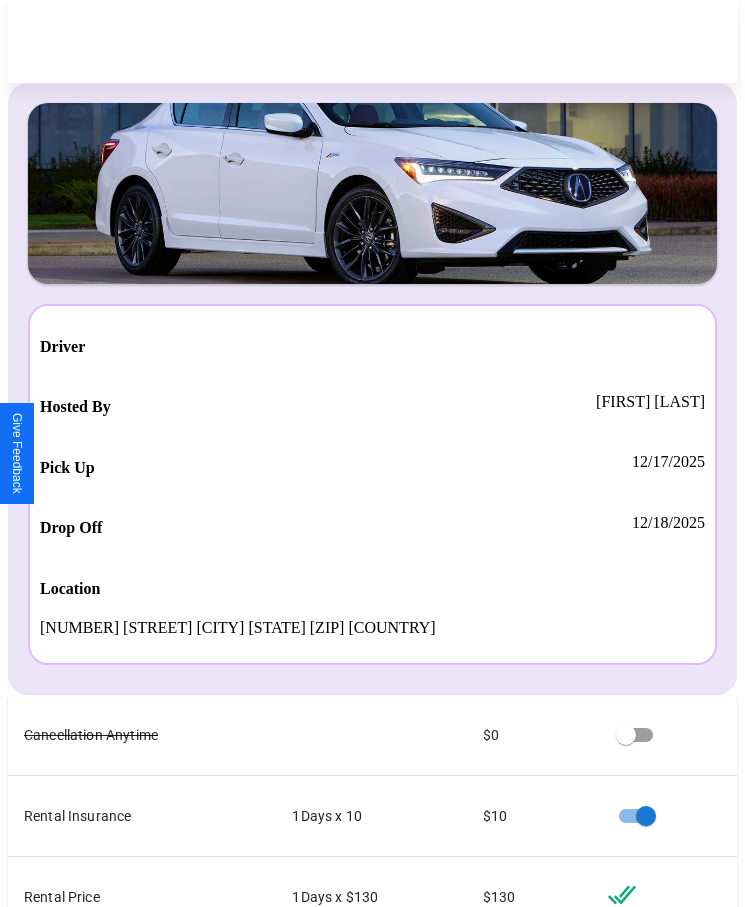 click on "Checkout" at bounding box center [530, 1128] 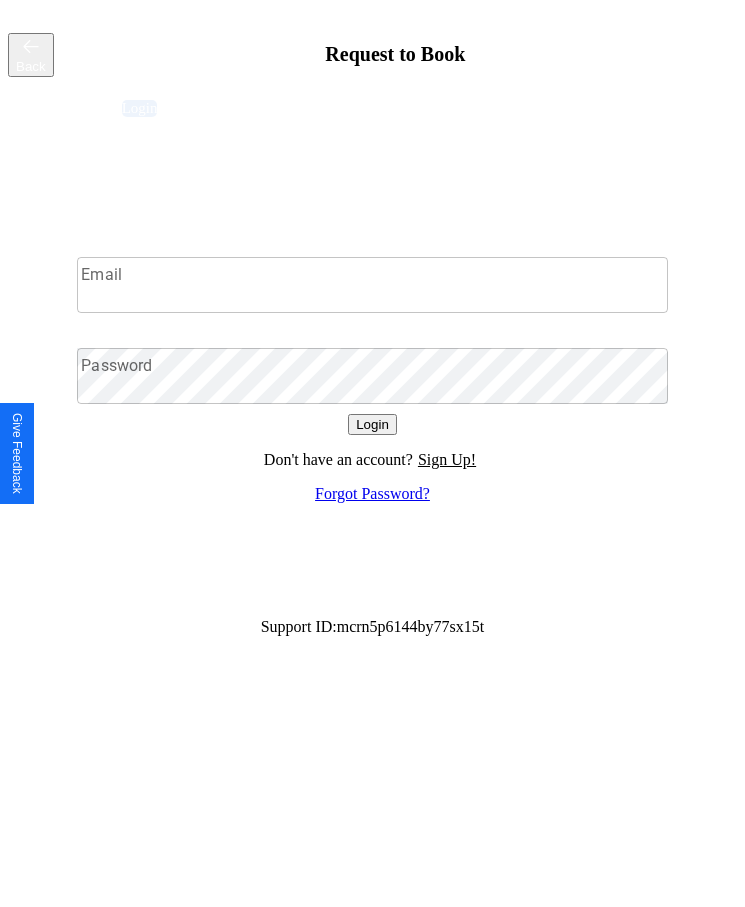 scroll, scrollTop: 0, scrollLeft: 0, axis: both 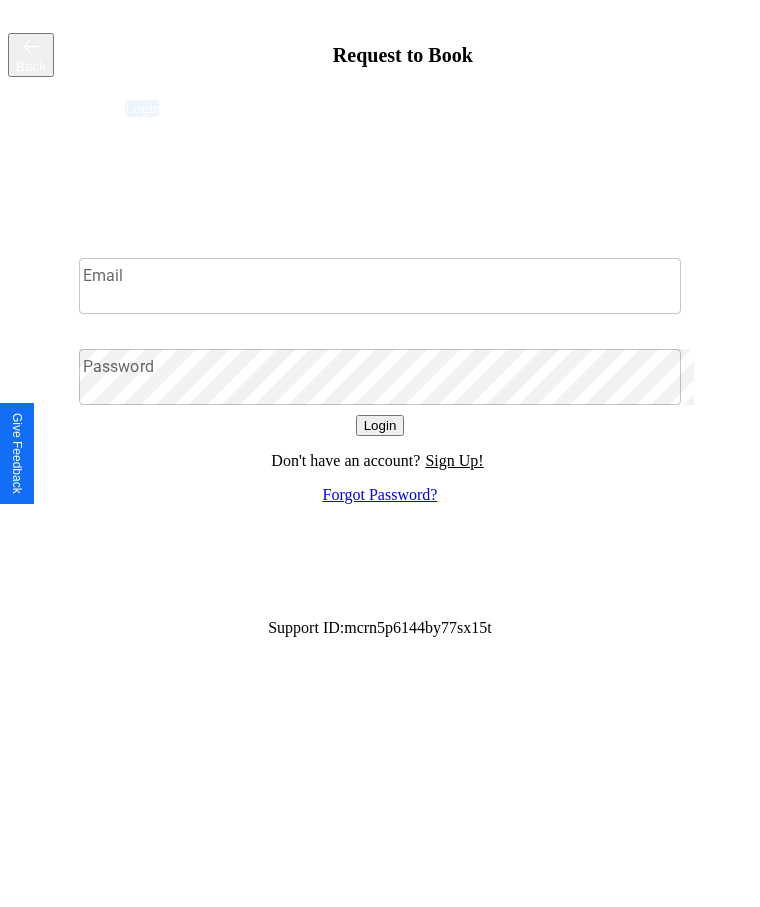 click on "Email" at bounding box center (380, 286) 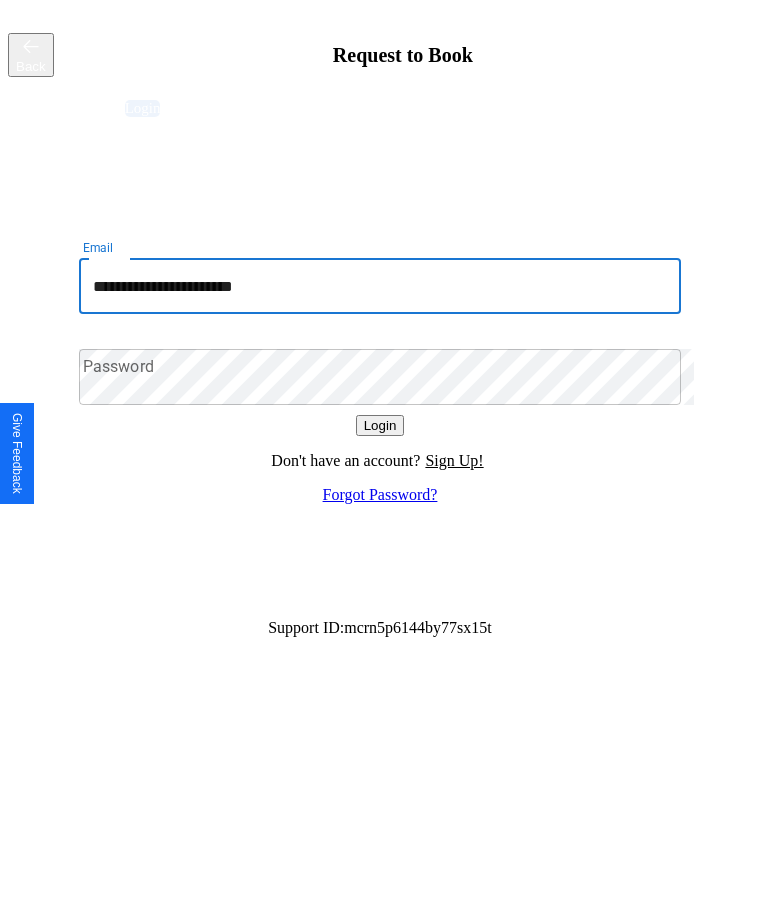 type on "**********" 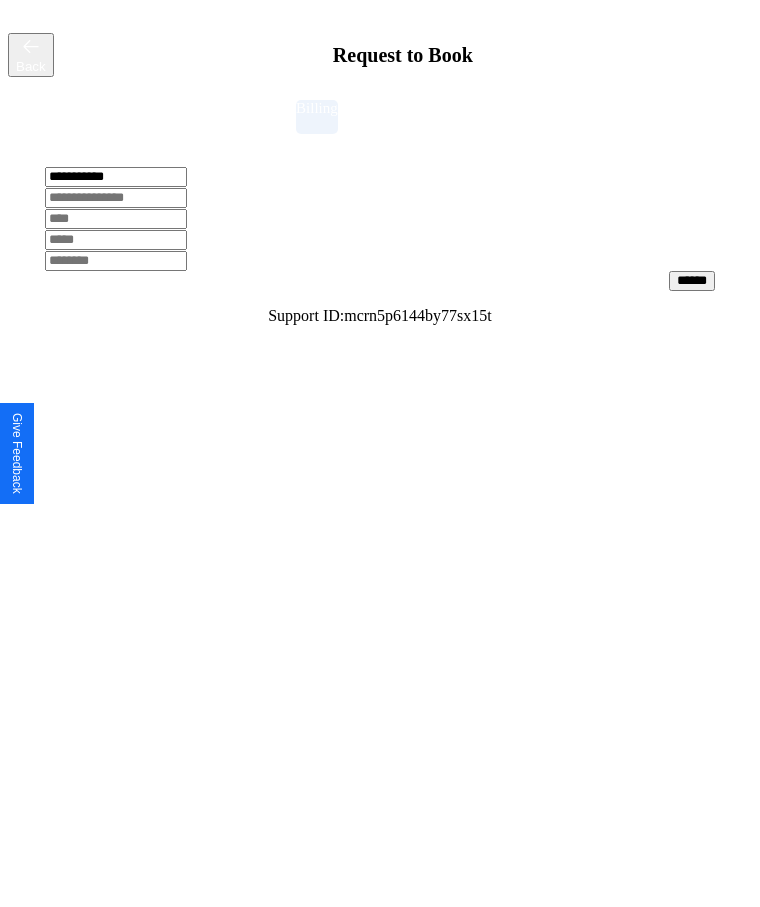 click at bounding box center (116, 219) 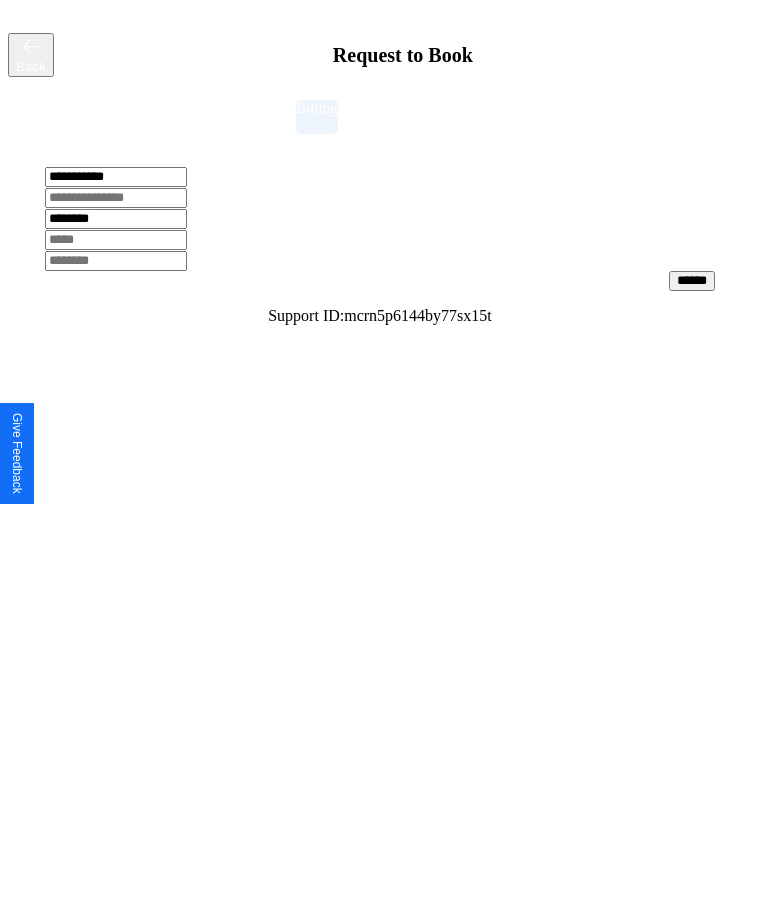 type on "********" 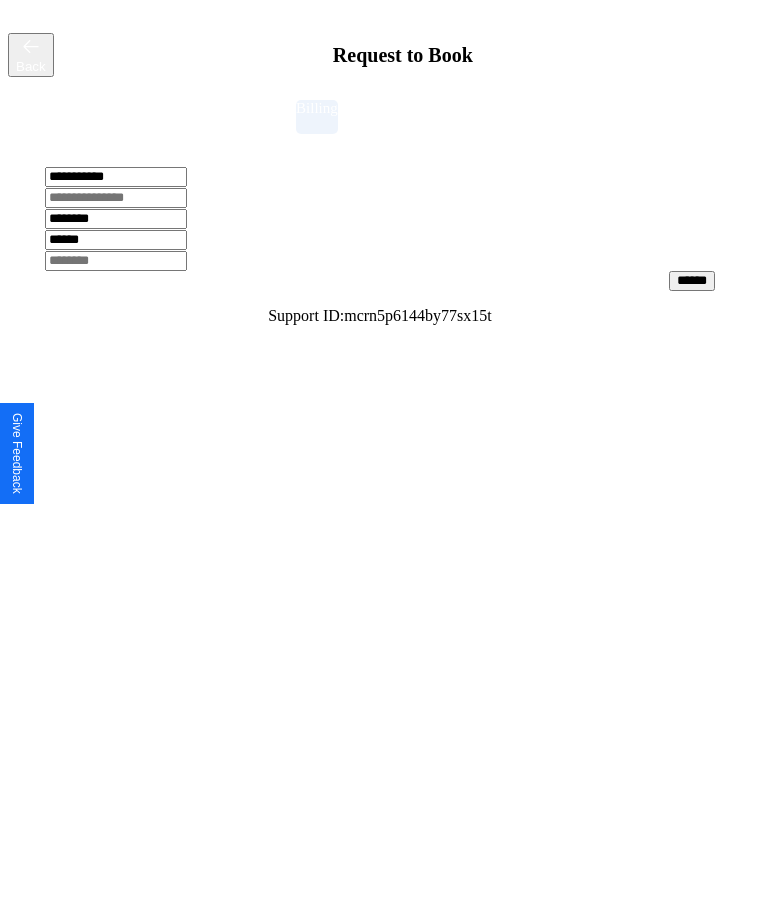 type on "******" 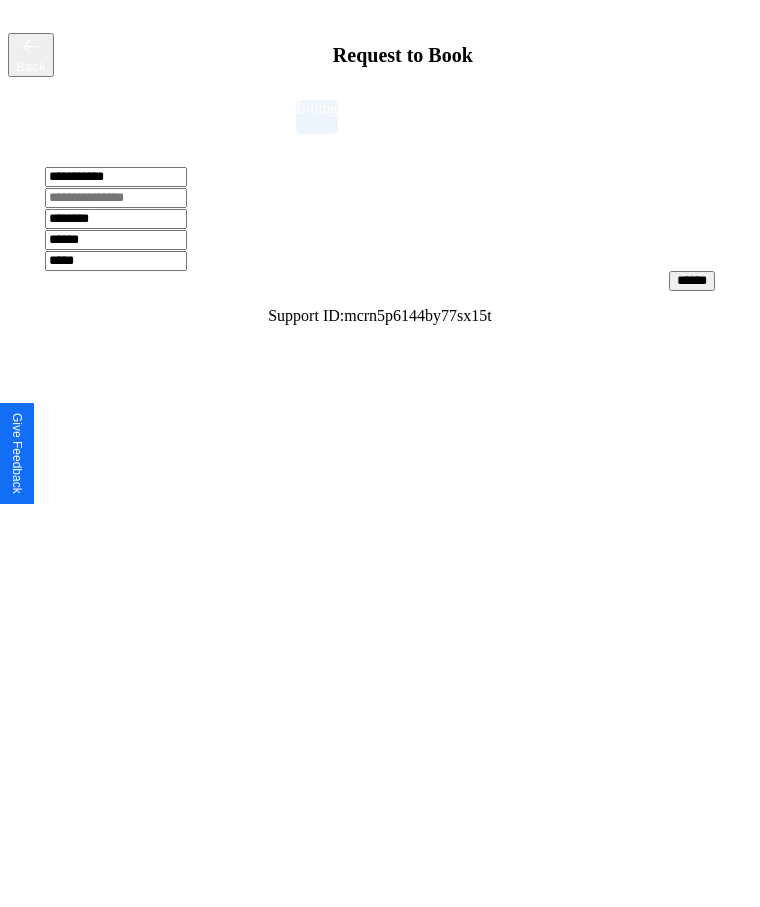 type on "*****" 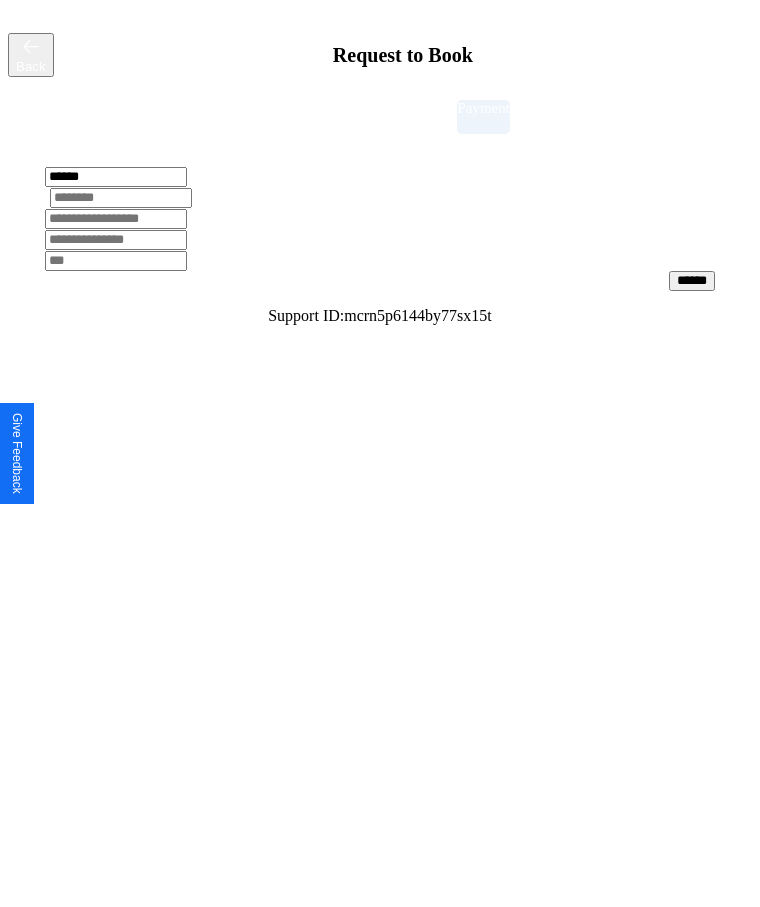 type on "******" 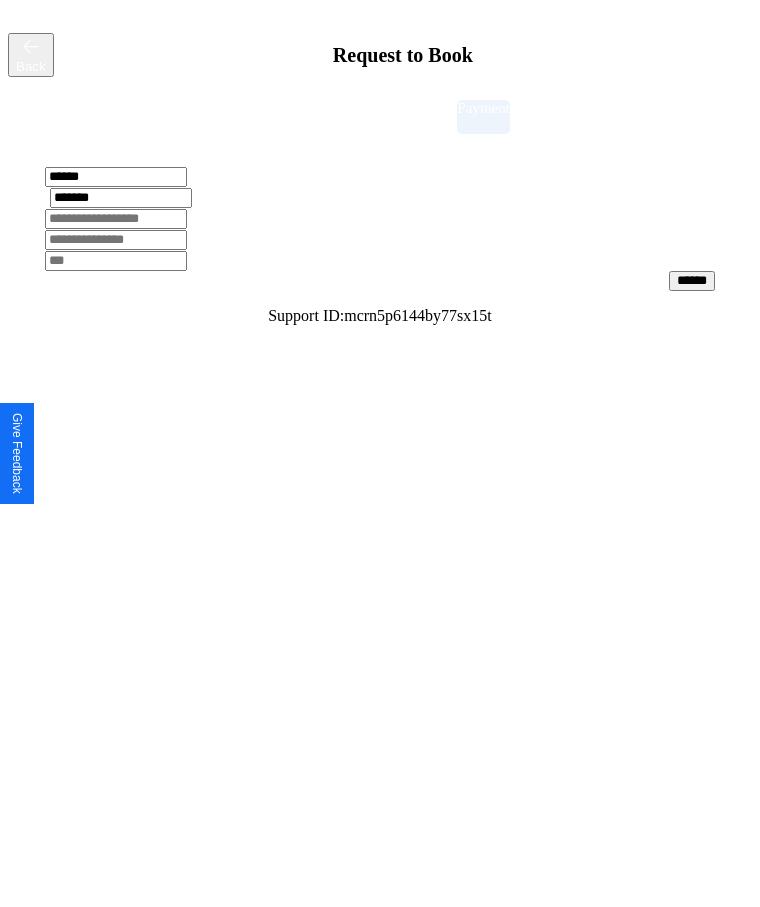 type on "*******" 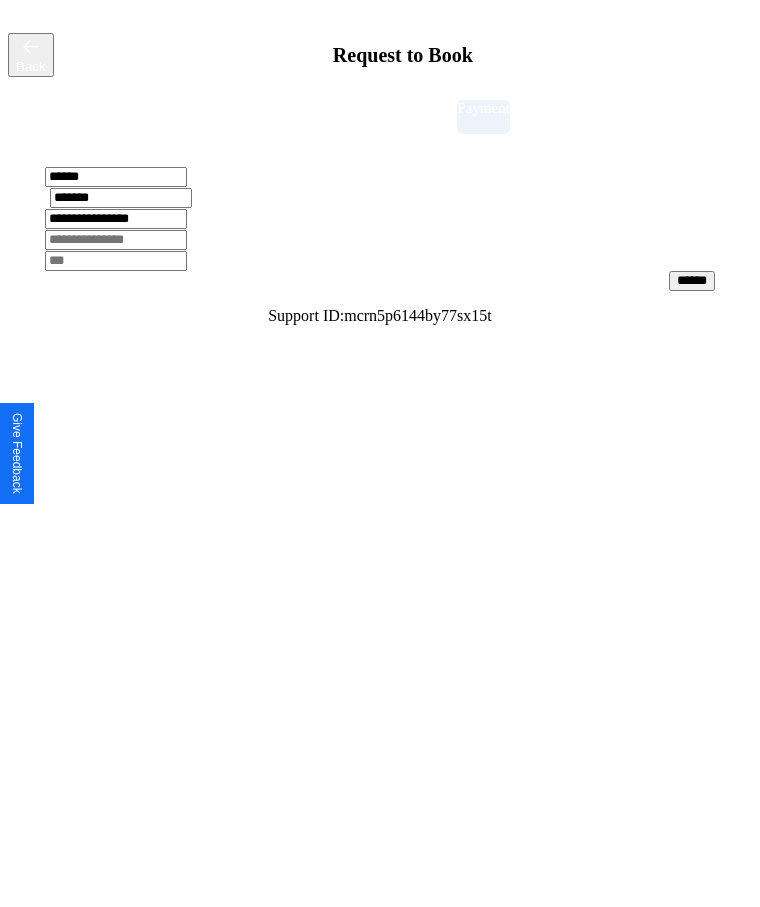 click at bounding box center (116, 240) 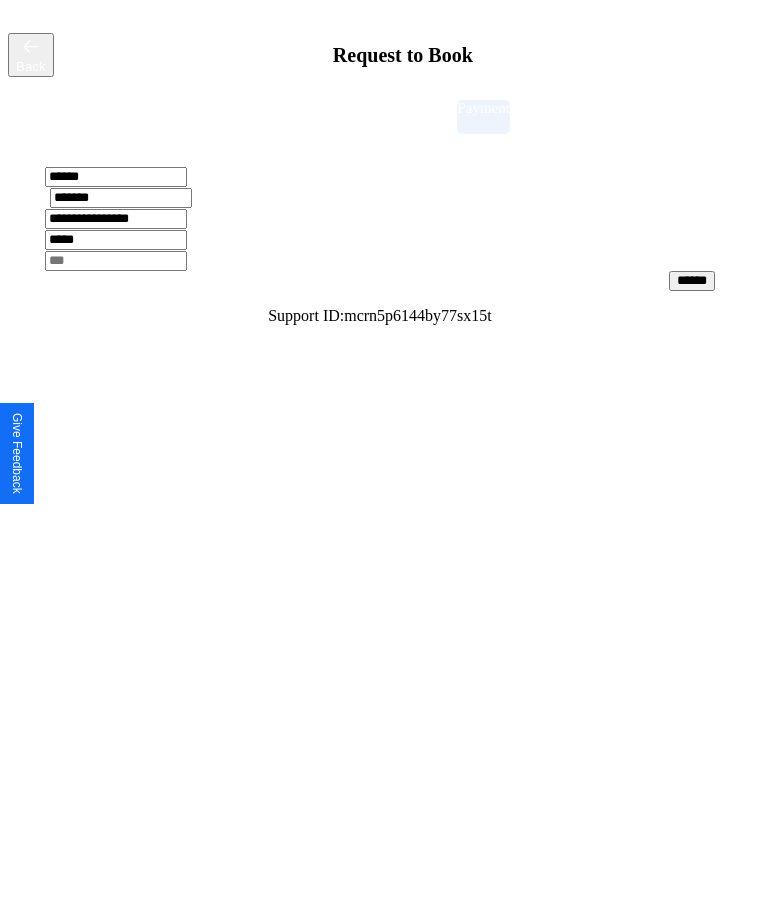 type on "*****" 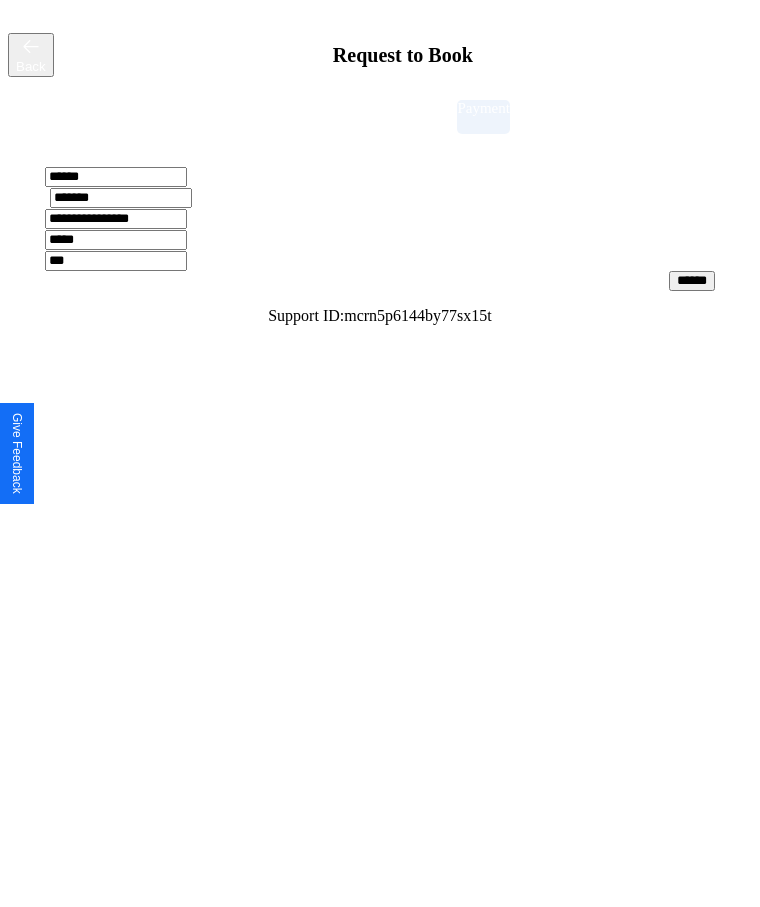type on "***" 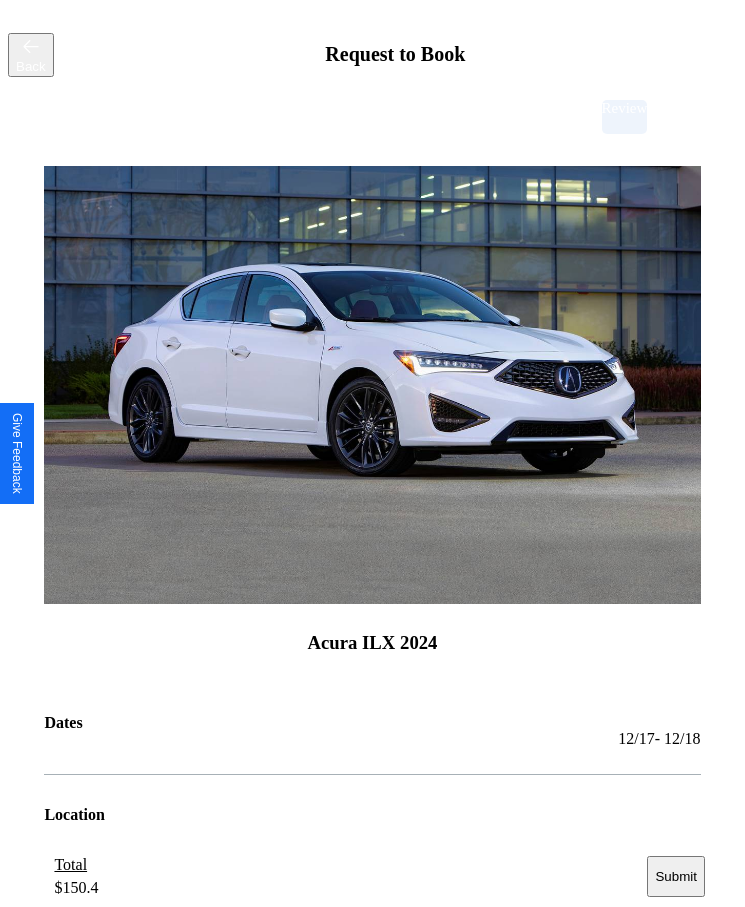 click on "Submit" at bounding box center (675, 876) 